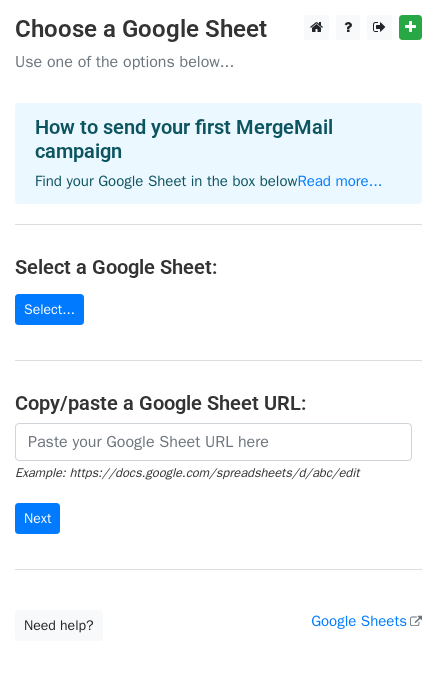 scroll, scrollTop: 0, scrollLeft: 0, axis: both 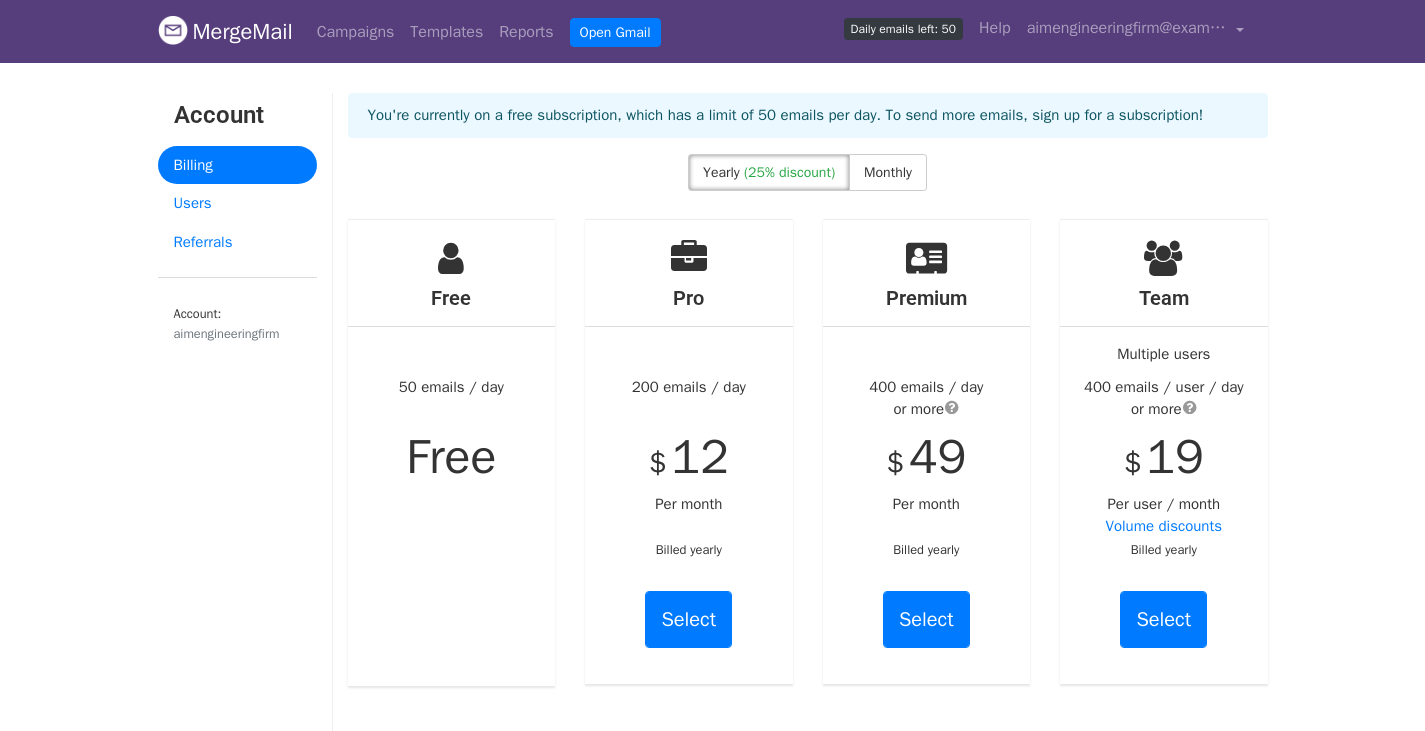 click on "MergeMail" at bounding box center [225, 32] 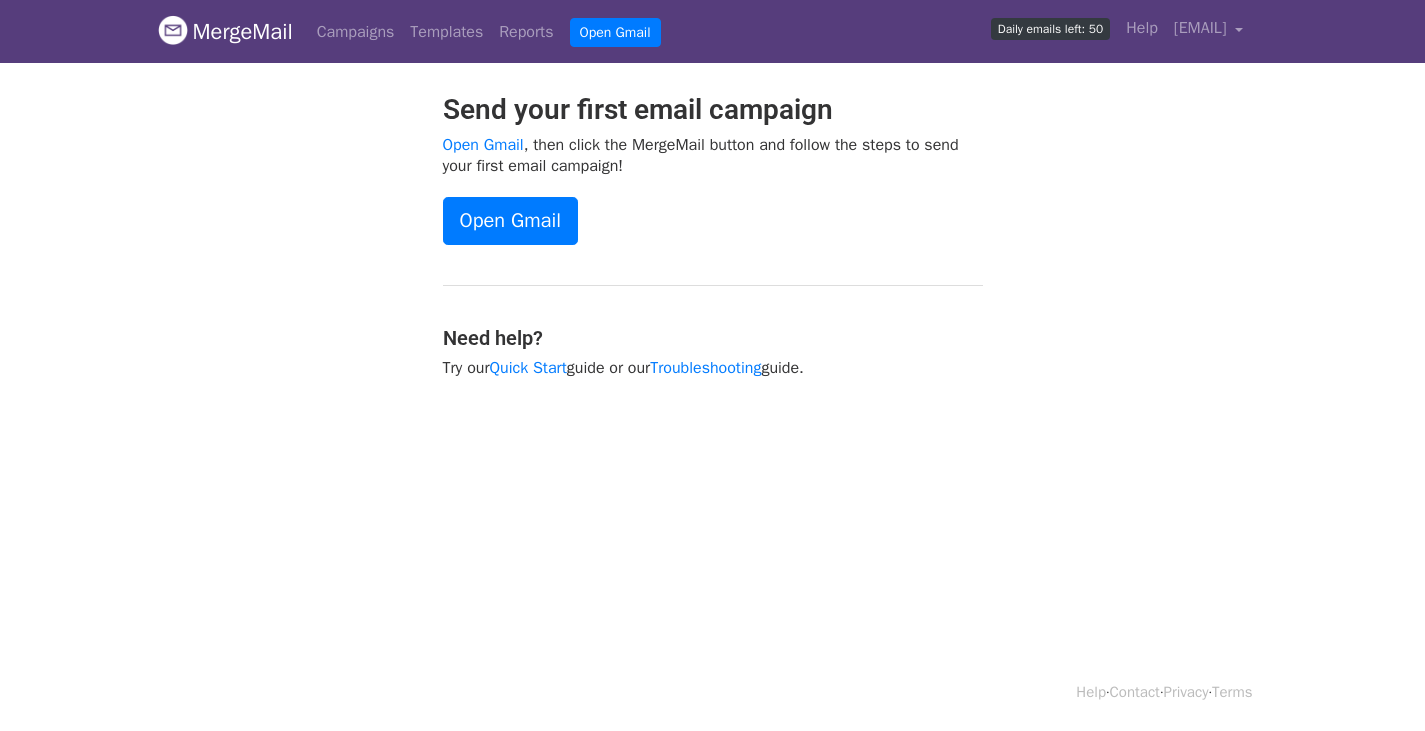 scroll, scrollTop: 0, scrollLeft: 0, axis: both 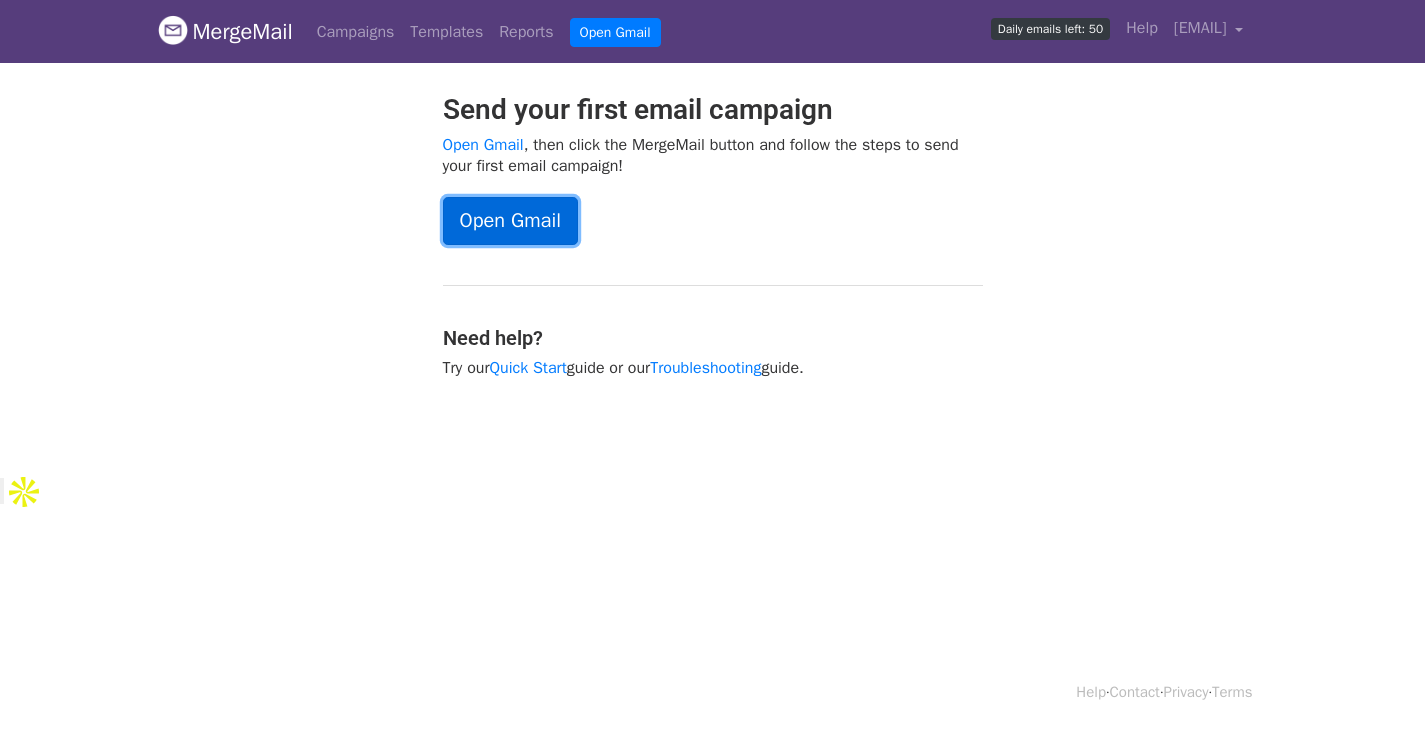 click on "Open Gmail" at bounding box center [510, 221] 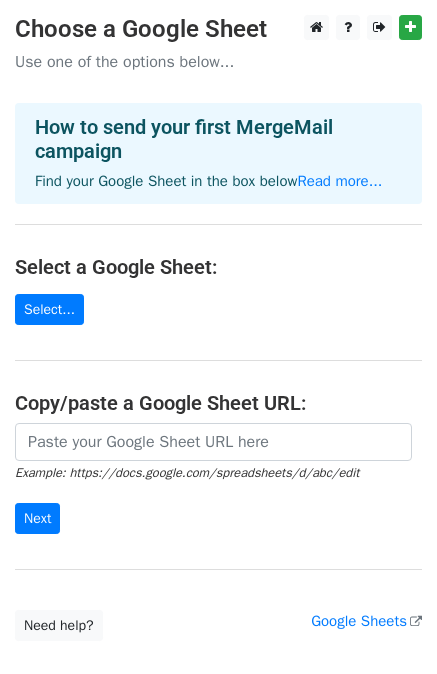 scroll, scrollTop: 0, scrollLeft: 0, axis: both 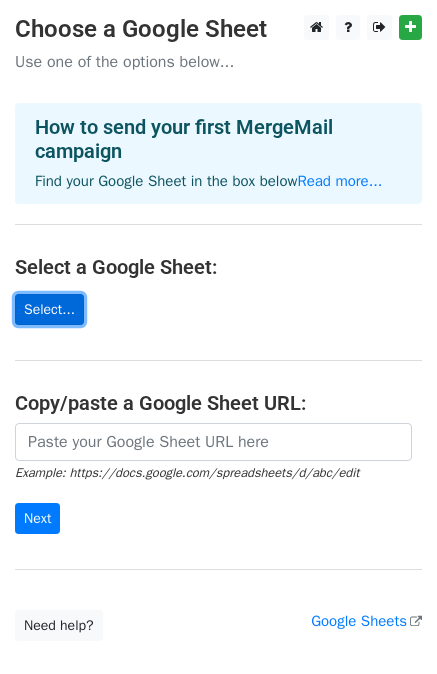 click on "Select..." at bounding box center (49, 309) 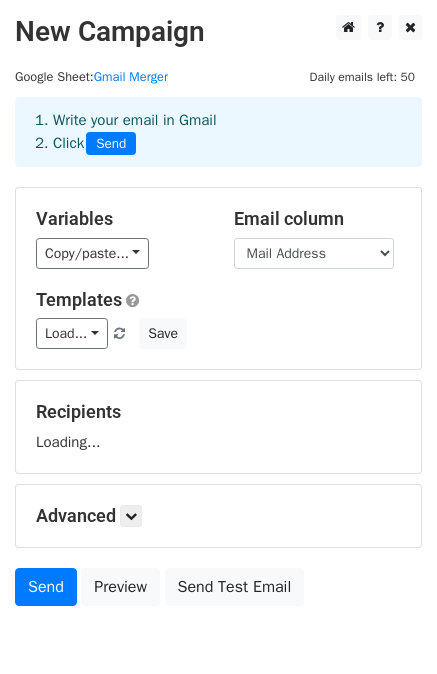 scroll, scrollTop: 0, scrollLeft: 0, axis: both 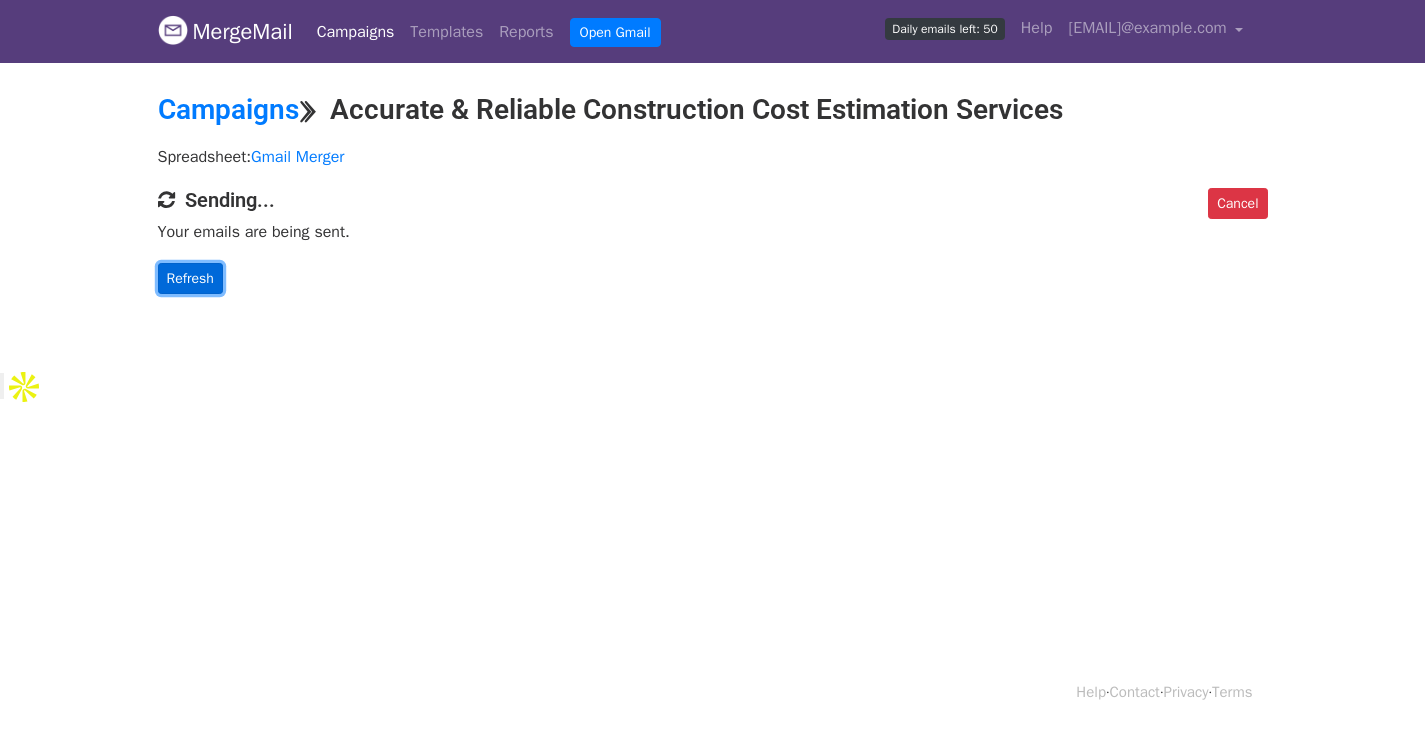click on "Refresh" at bounding box center [190, 278] 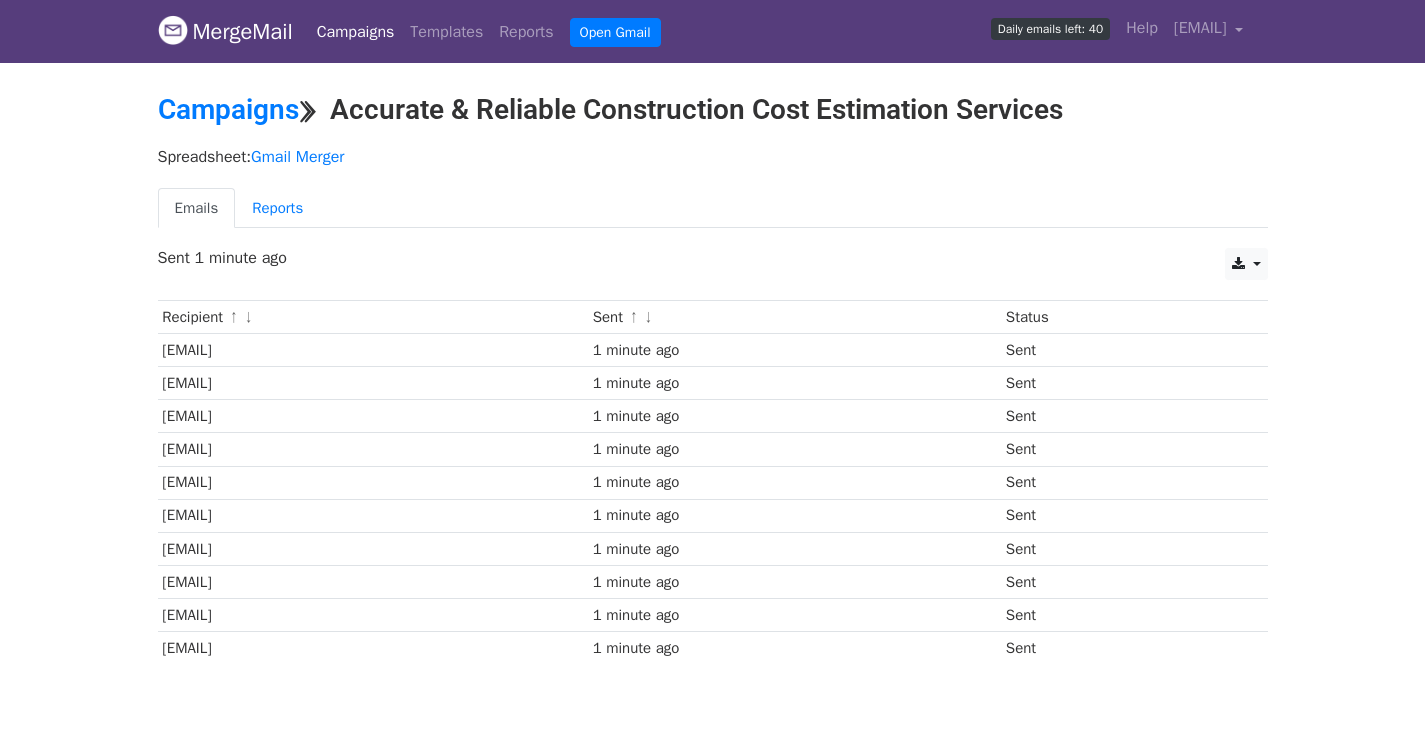 scroll, scrollTop: 0, scrollLeft: 0, axis: both 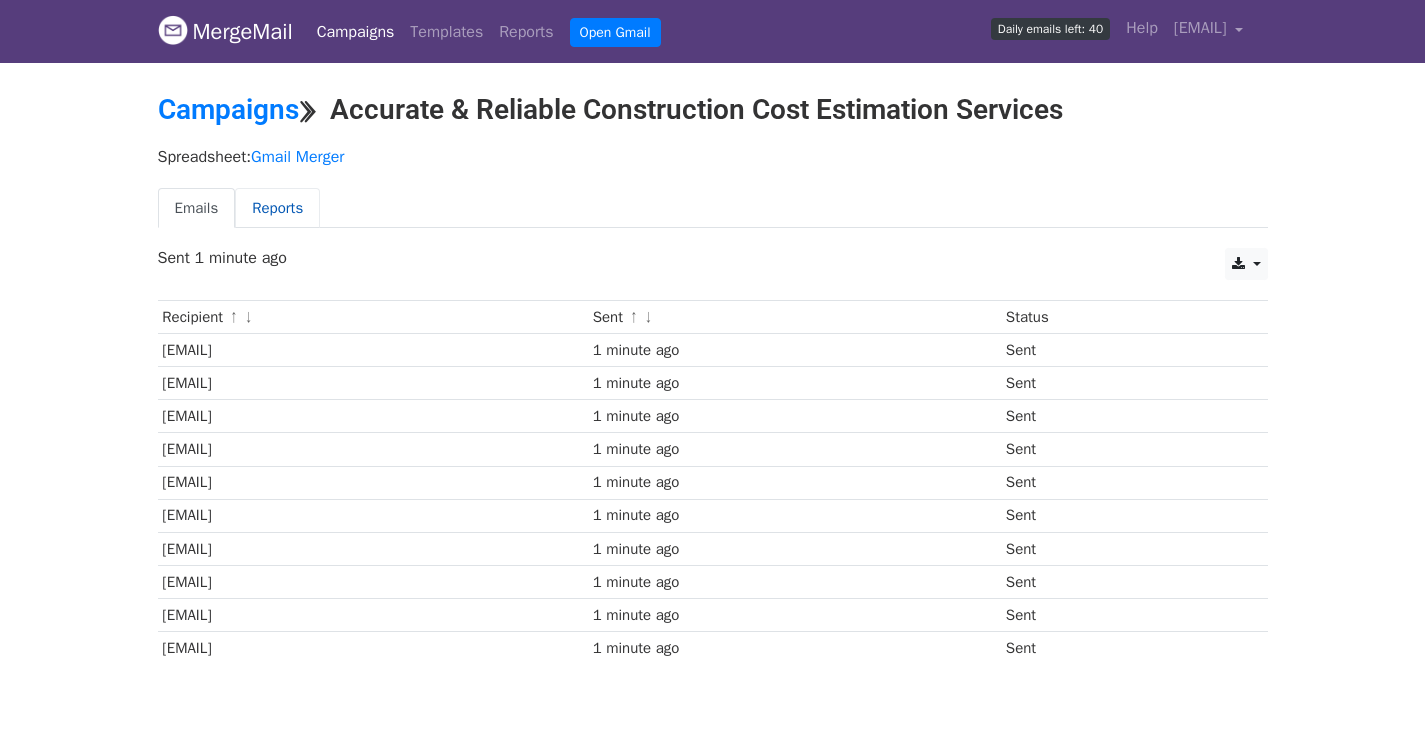 click on "Reports" at bounding box center (277, 208) 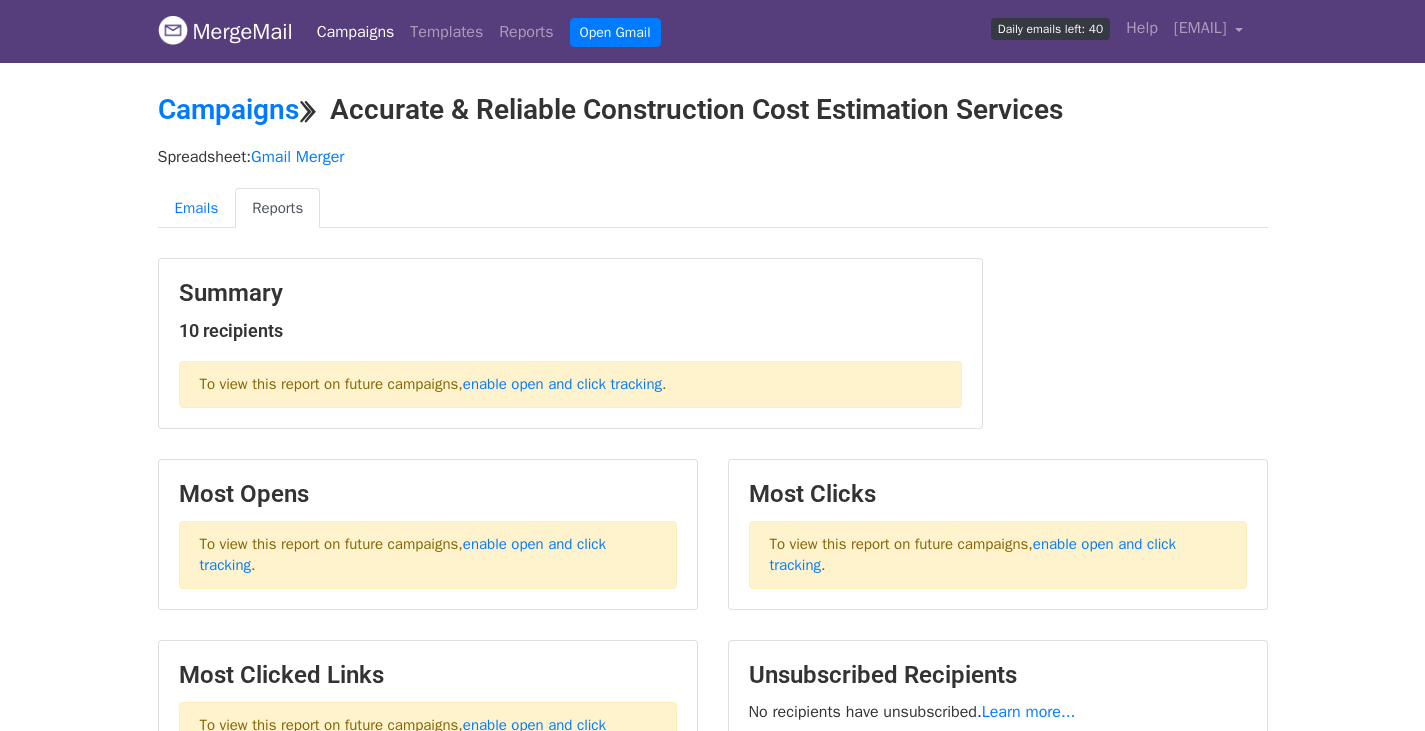 scroll, scrollTop: 0, scrollLeft: 0, axis: both 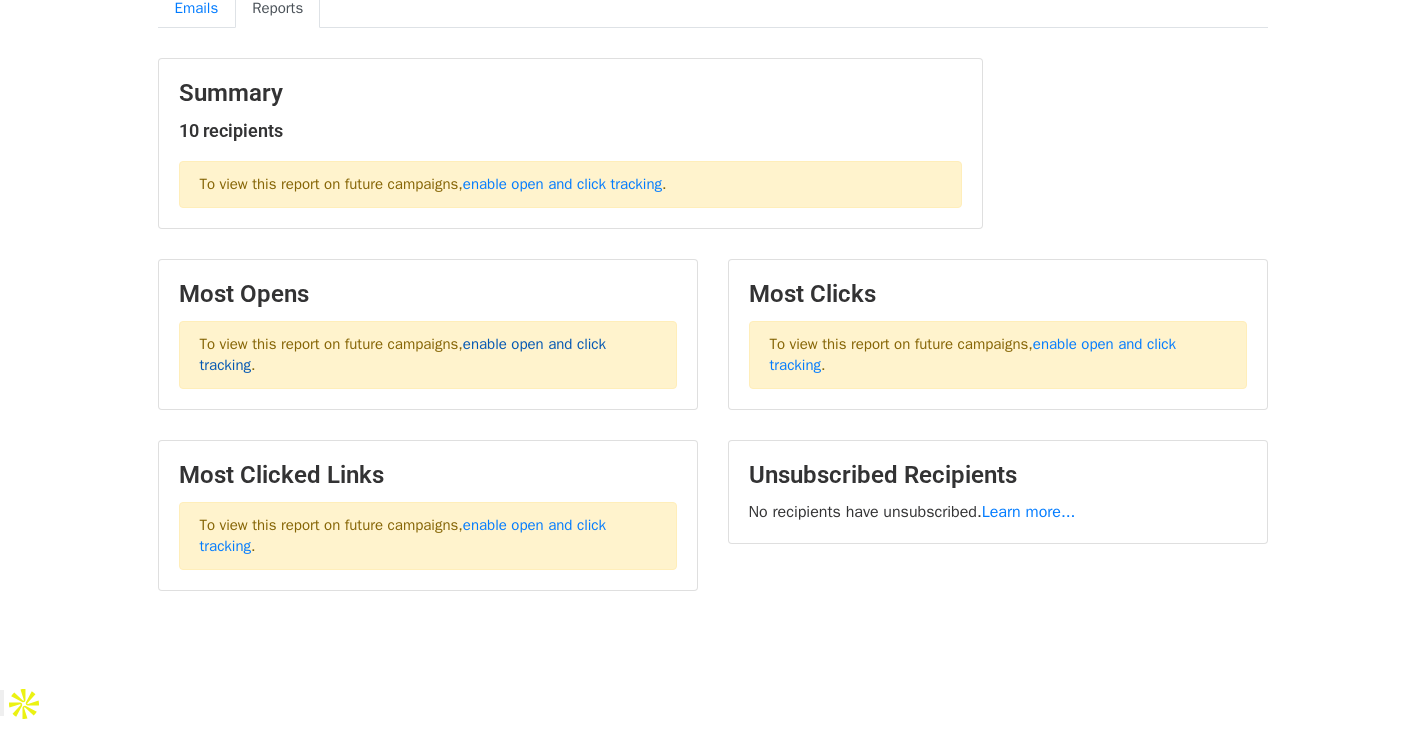 click on "enable open and click tracking" at bounding box center (403, 354) 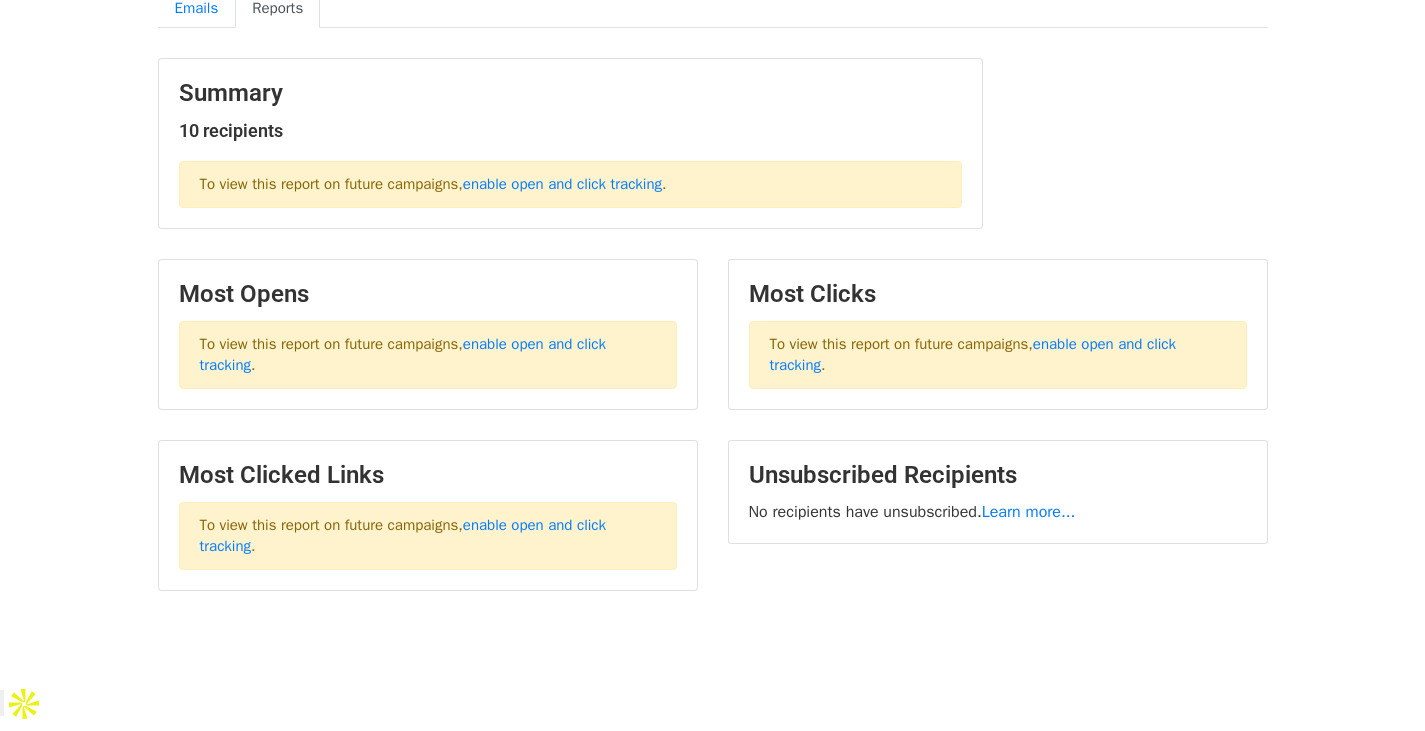 scroll, scrollTop: 0, scrollLeft: 0, axis: both 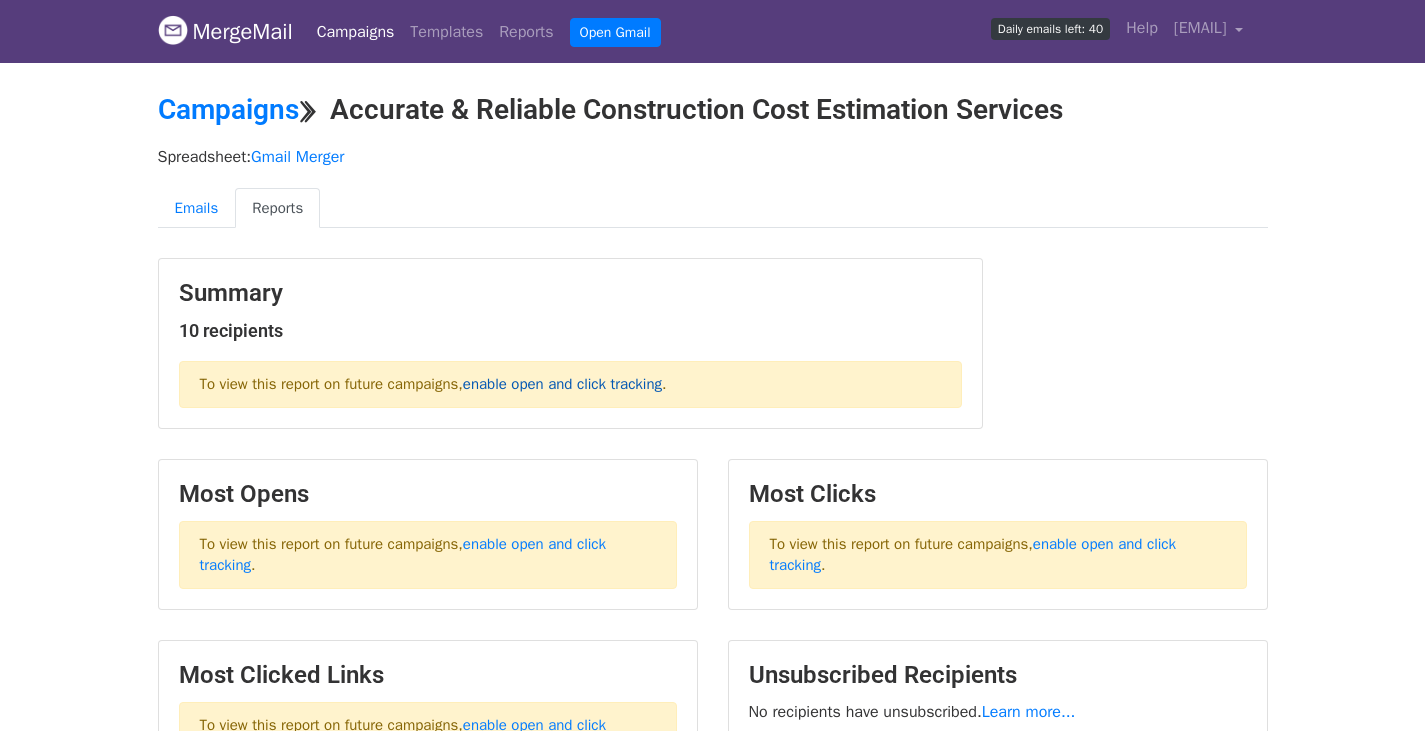 click on "enable open and click tracking" at bounding box center (562, 384) 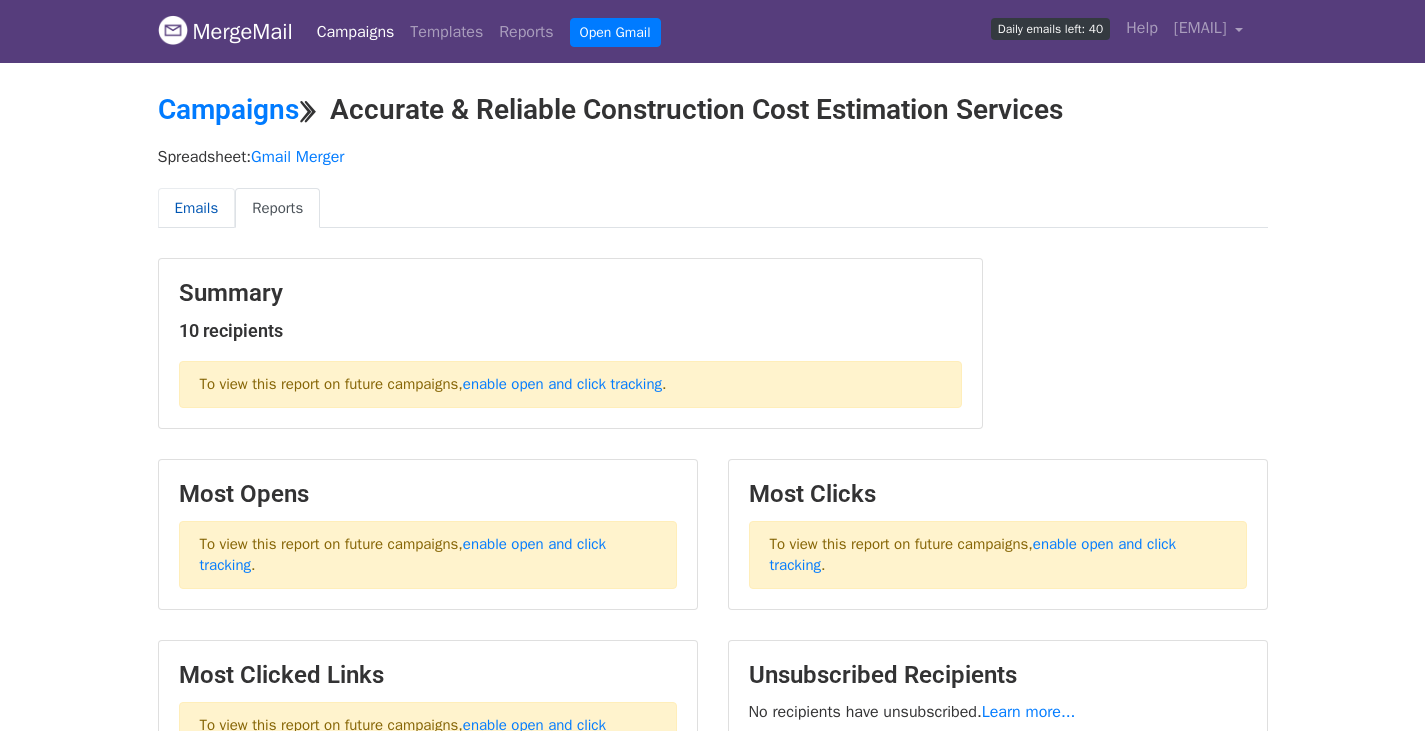 click on "Emails" at bounding box center [197, 208] 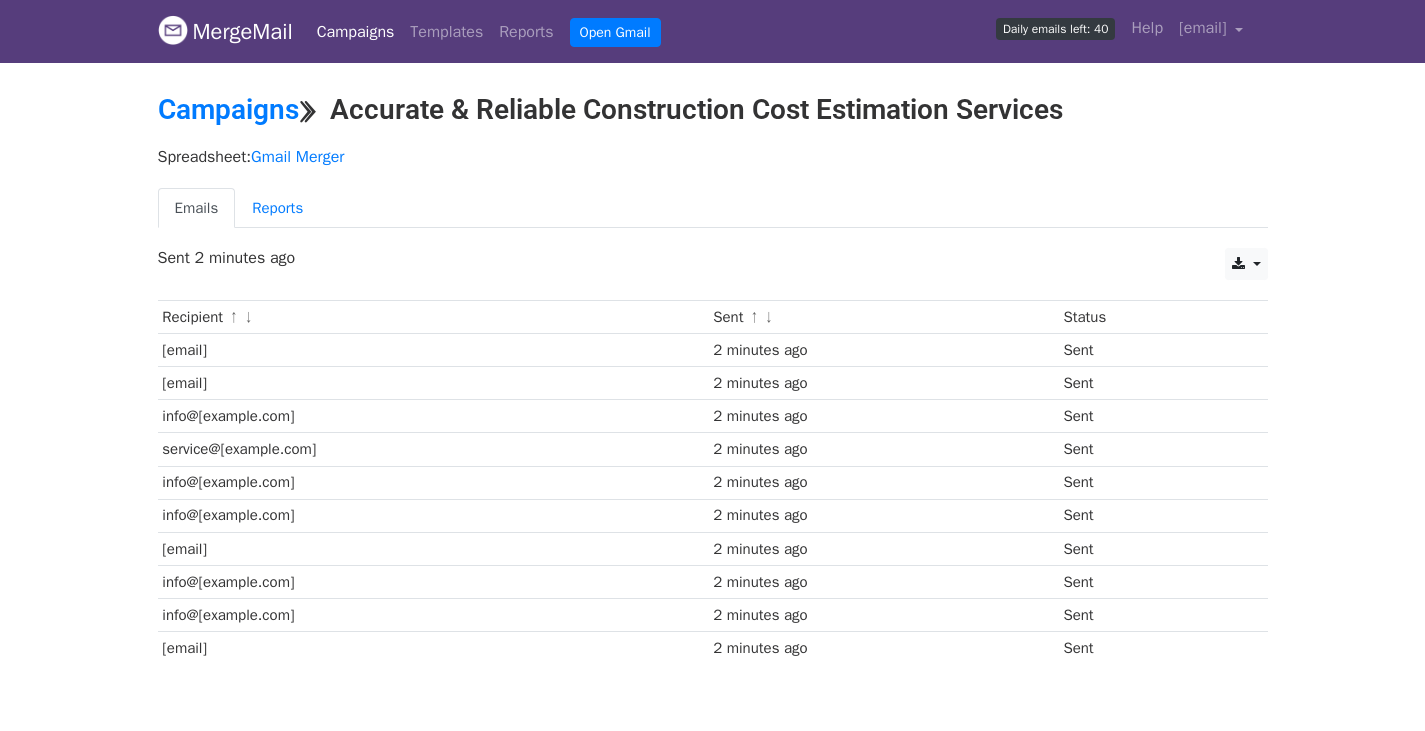 scroll, scrollTop: 0, scrollLeft: 0, axis: both 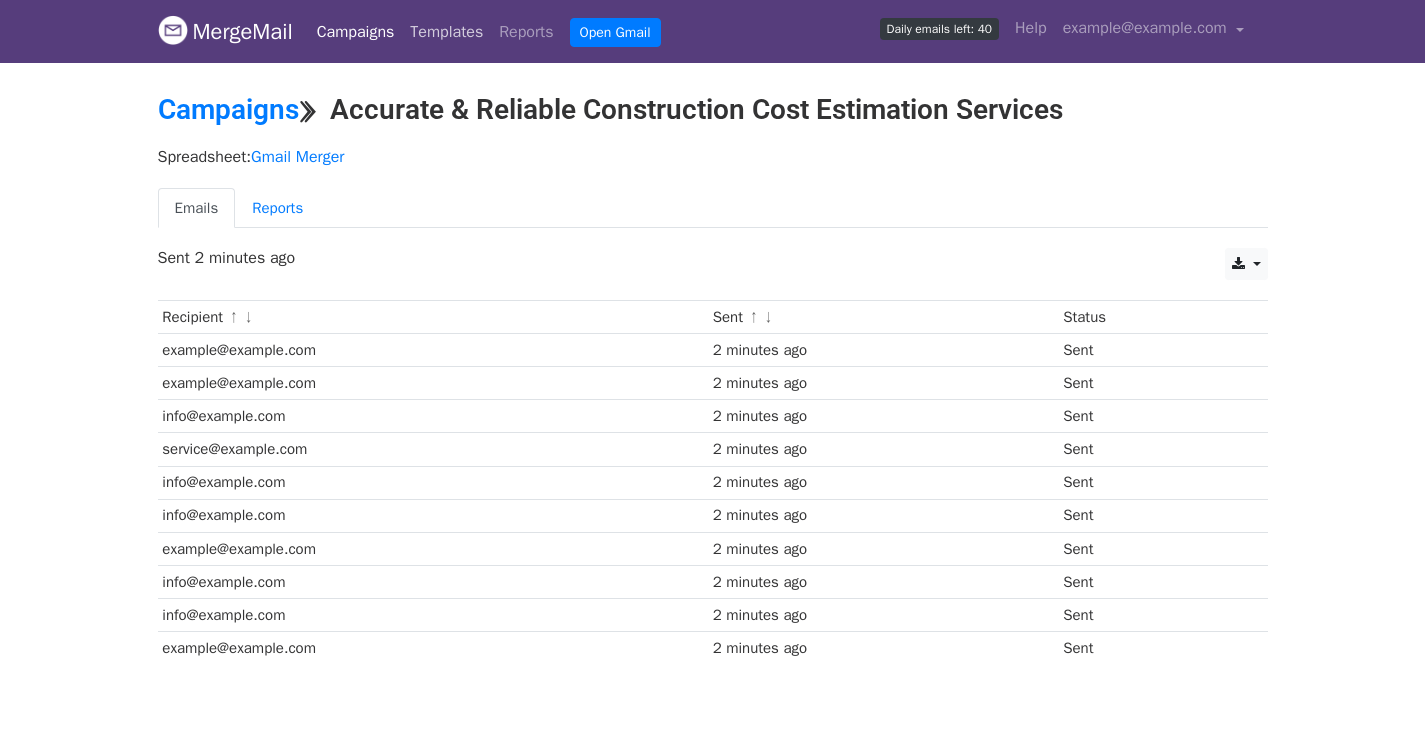 click on "Templates" at bounding box center [446, 32] 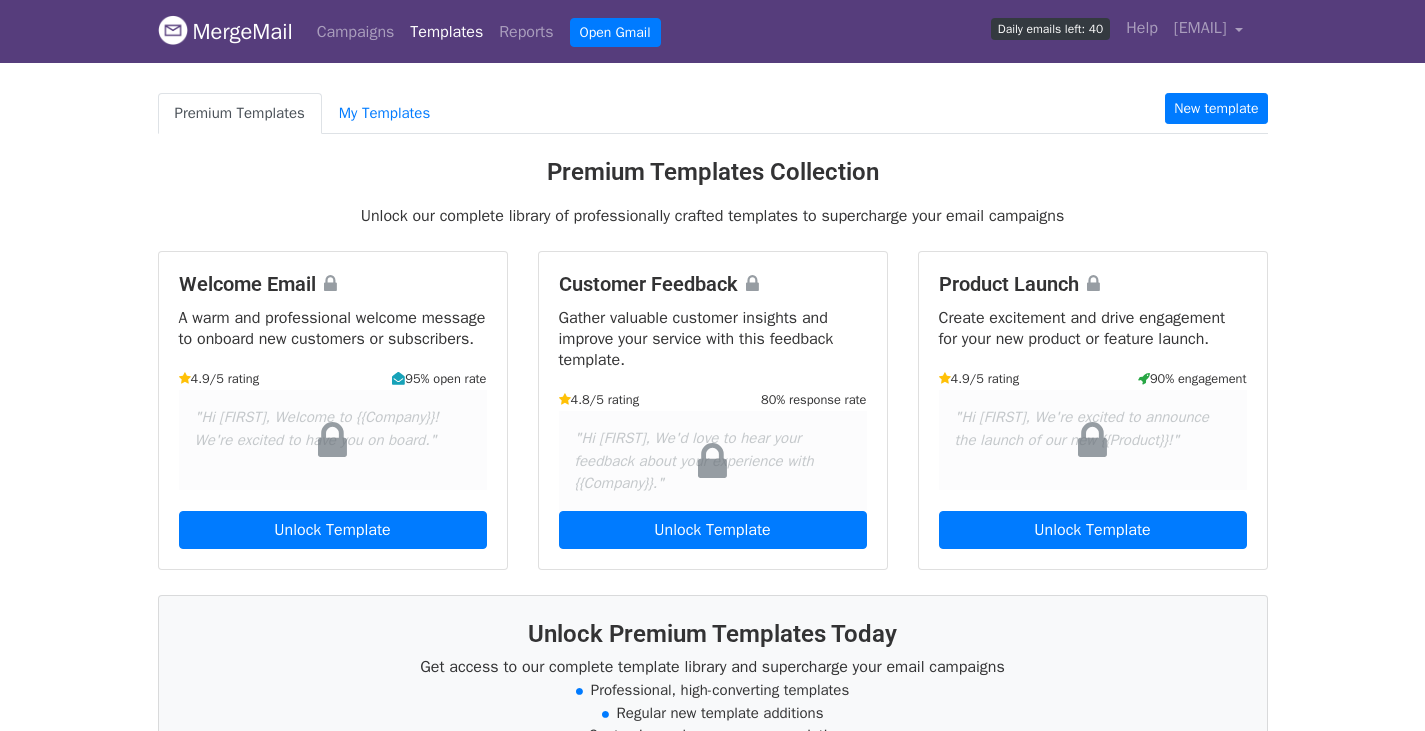 scroll, scrollTop: 0, scrollLeft: 0, axis: both 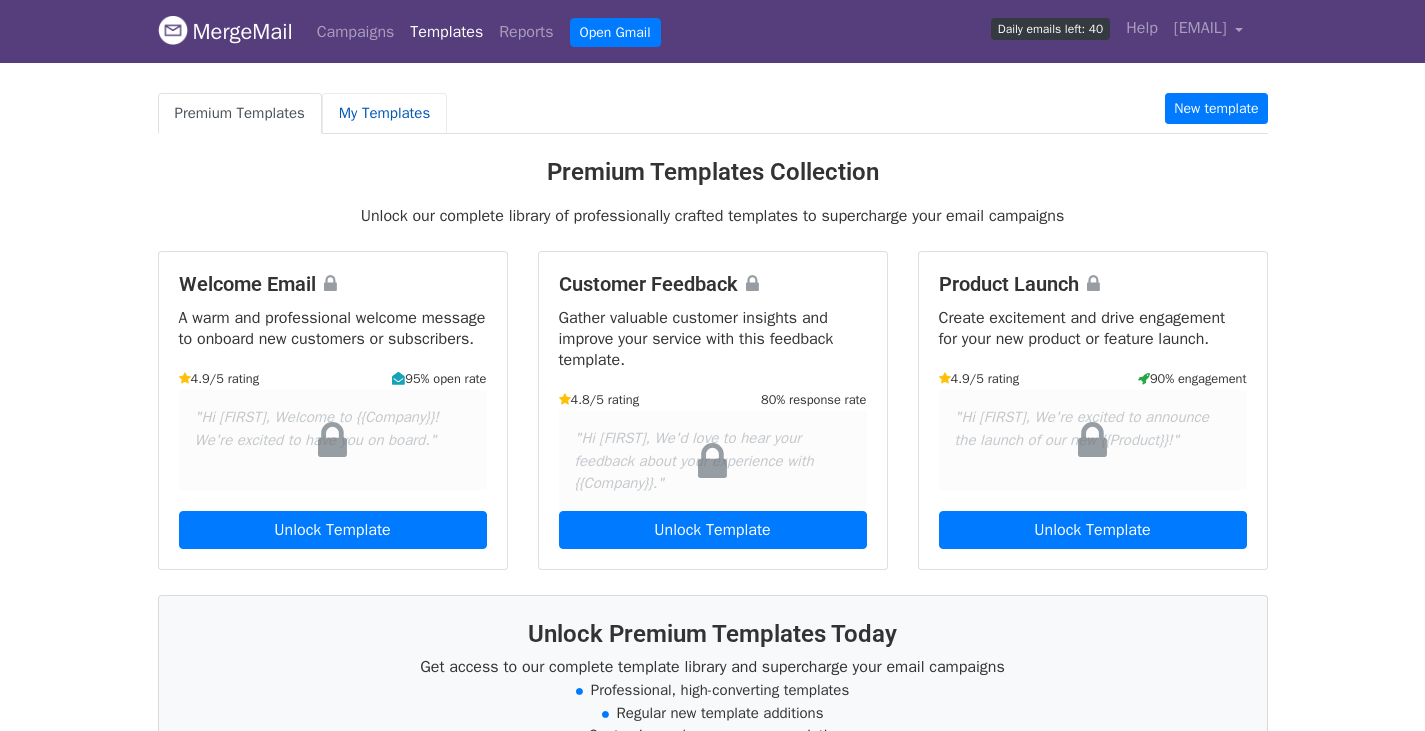 click on "My Templates" at bounding box center (384, 113) 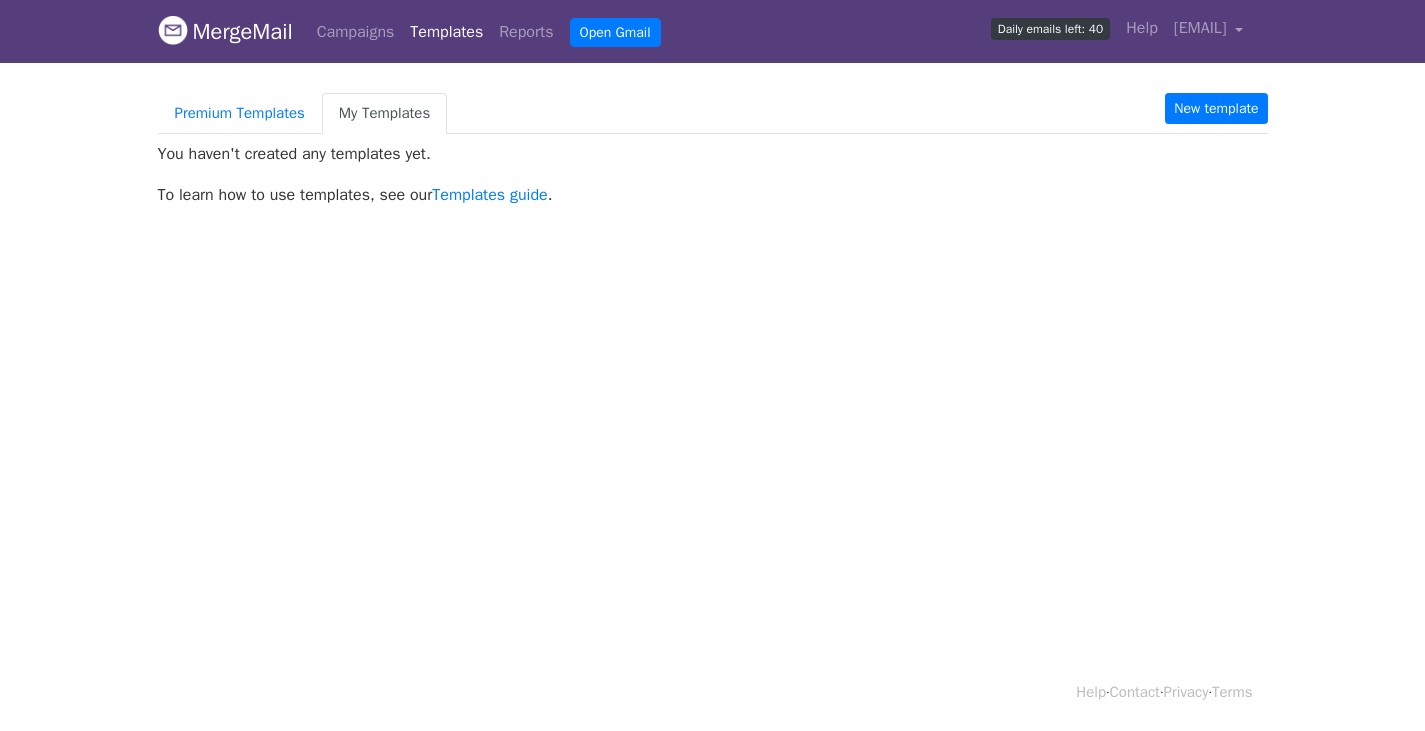 scroll, scrollTop: 0, scrollLeft: 0, axis: both 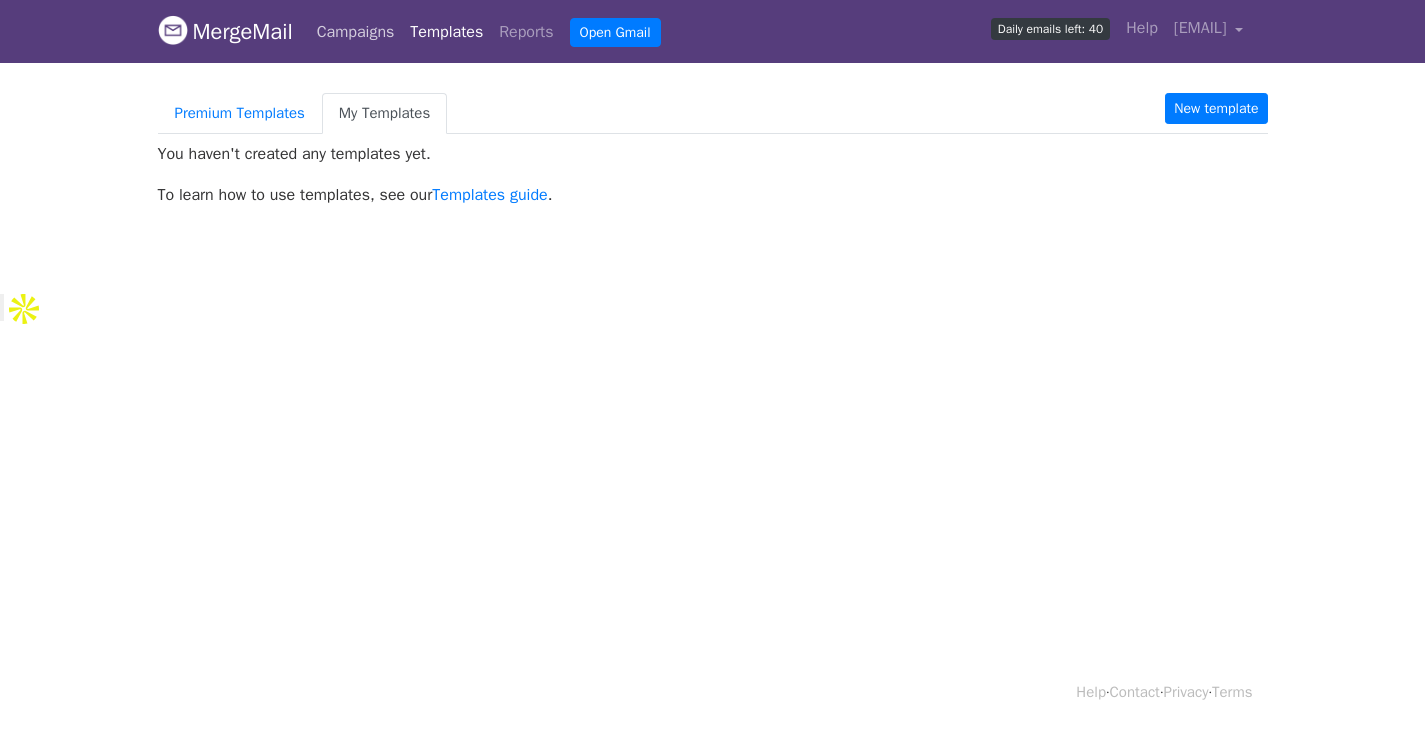 click on "Campaigns" at bounding box center (356, 32) 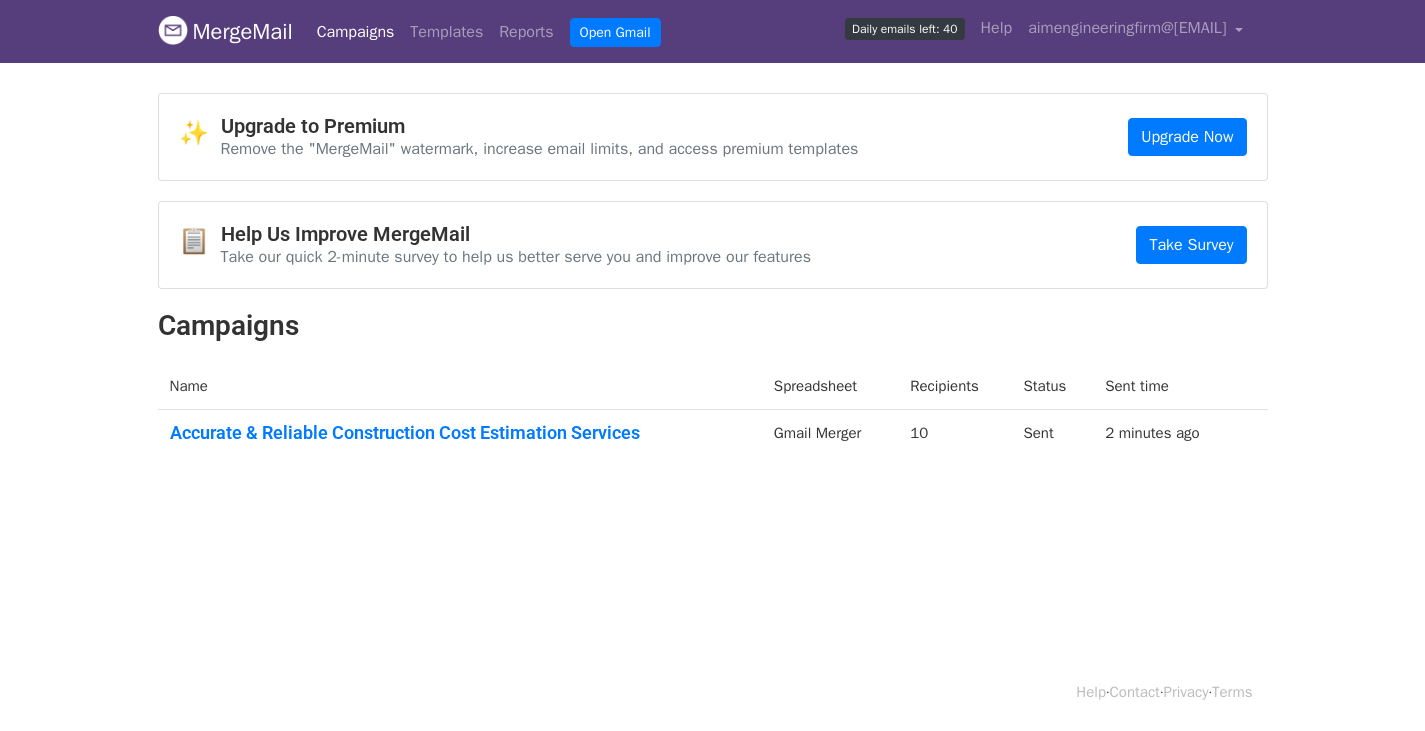 scroll, scrollTop: 0, scrollLeft: 0, axis: both 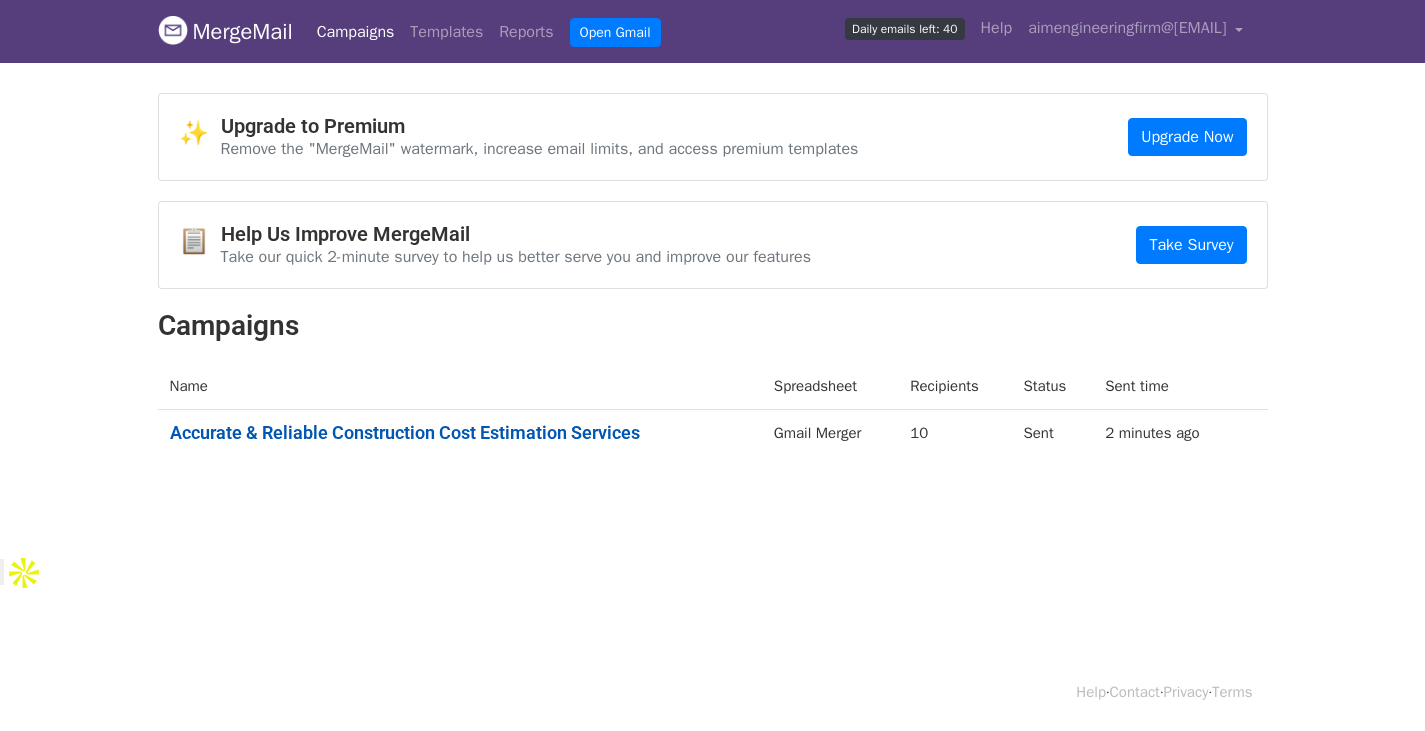 click on "Accurate & Reliable Construction Cost Estimation Services" at bounding box center [460, 433] 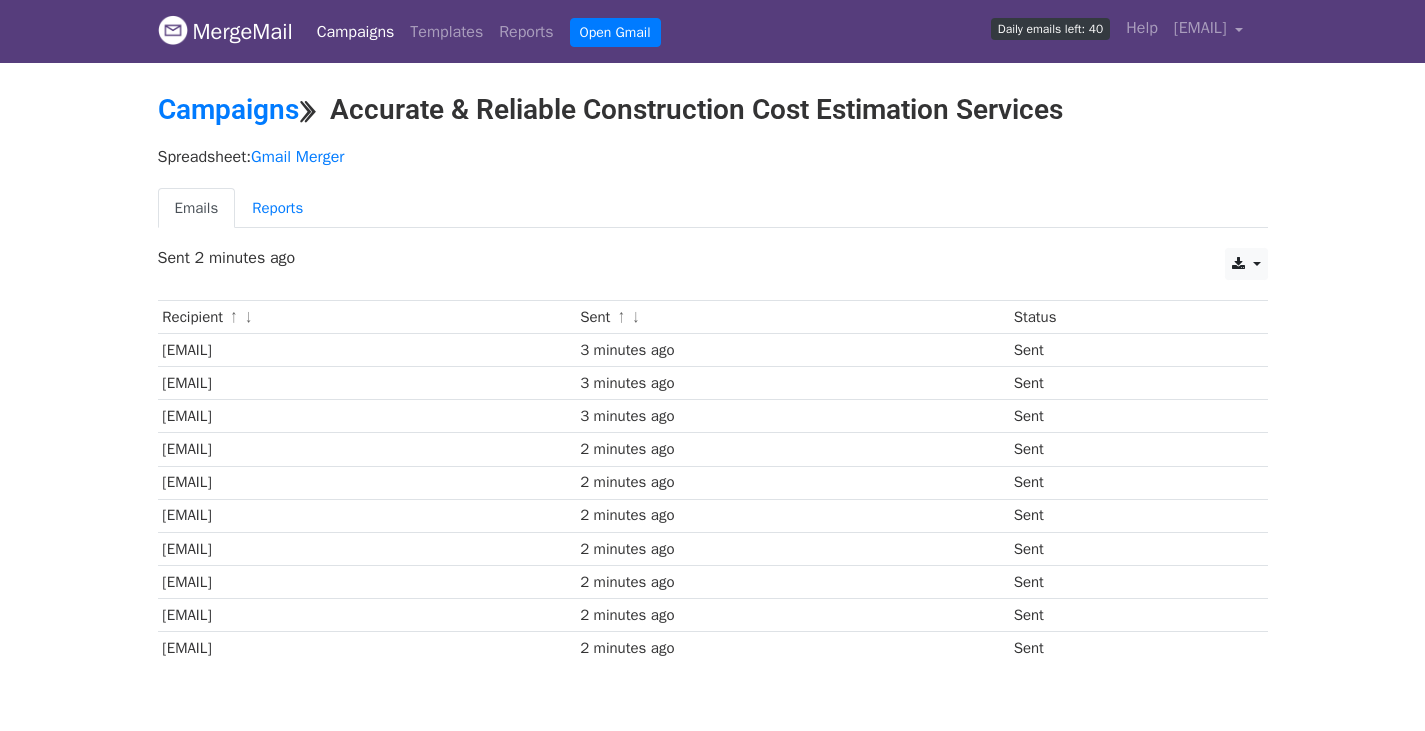 scroll, scrollTop: 0, scrollLeft: 0, axis: both 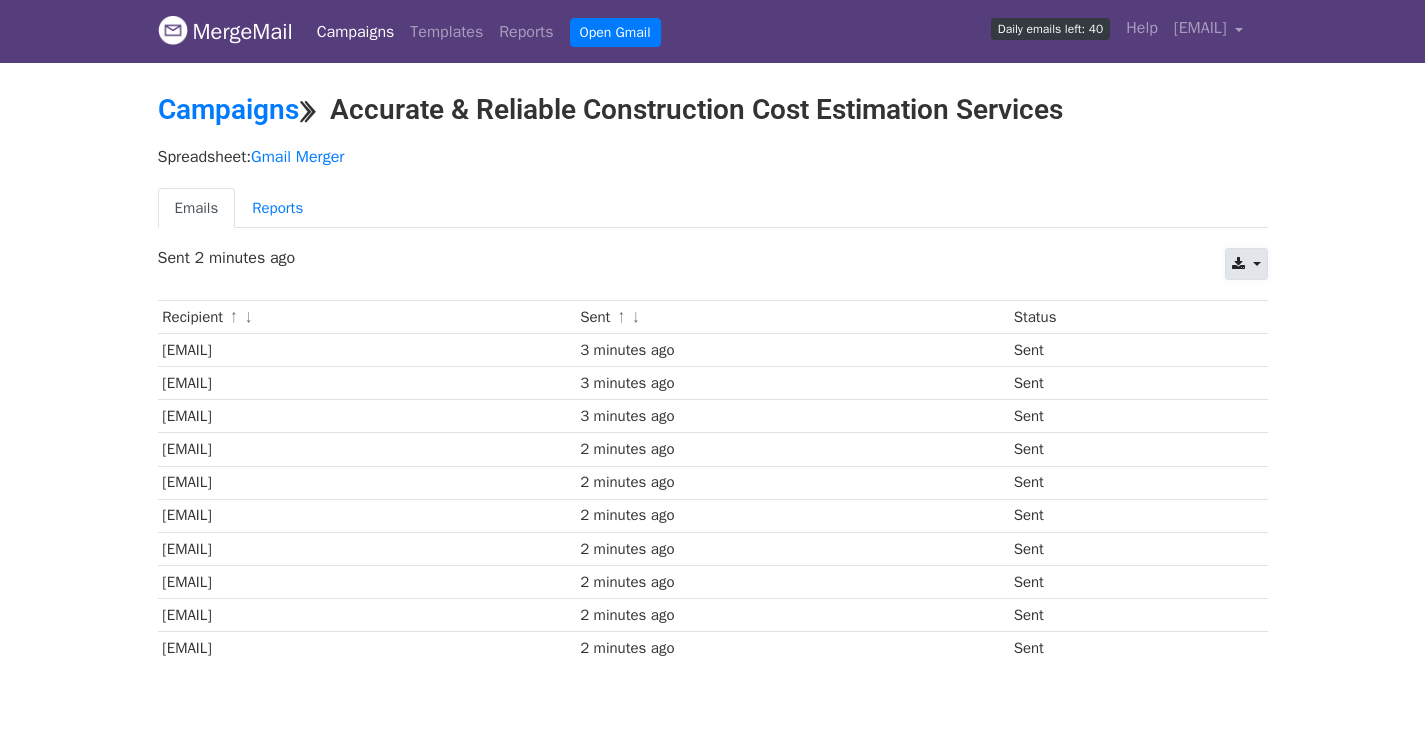click at bounding box center [1238, 264] 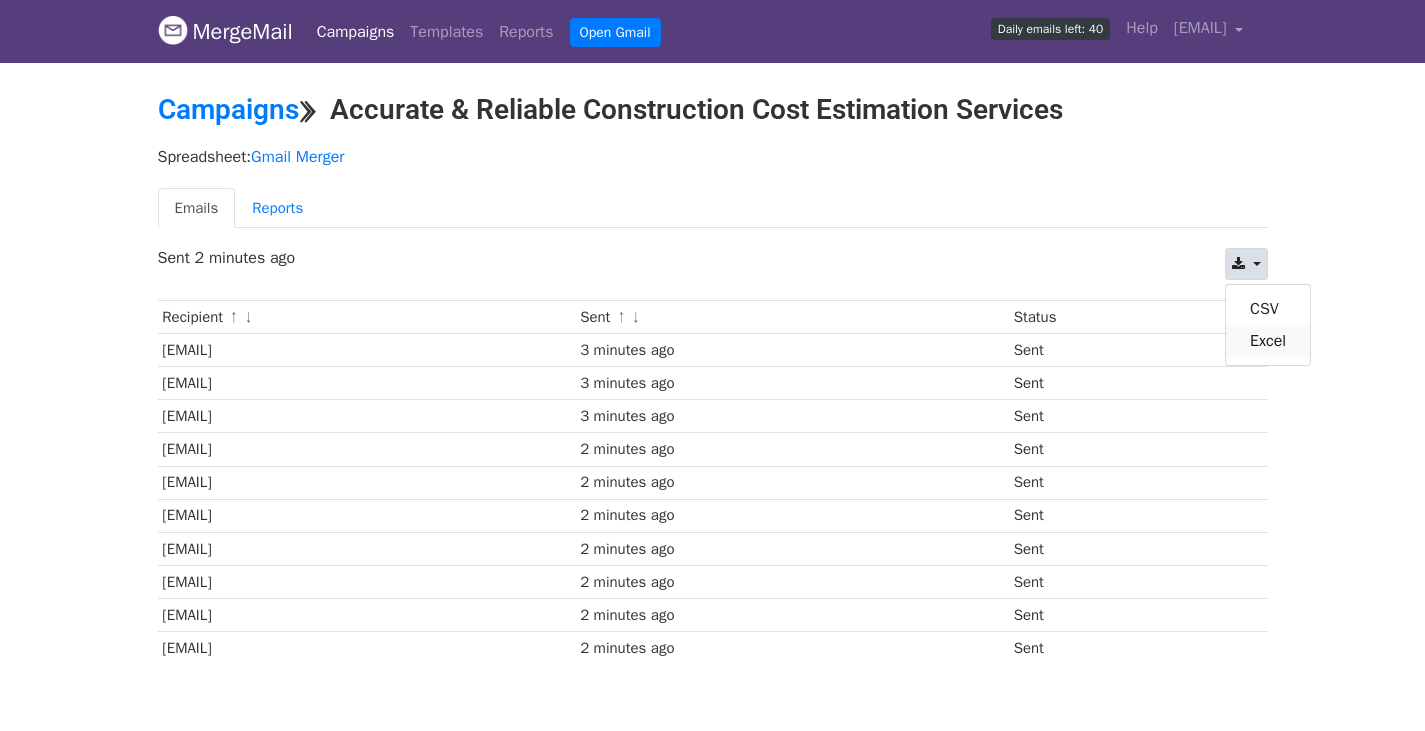 click on "Excel" at bounding box center (1268, 341) 